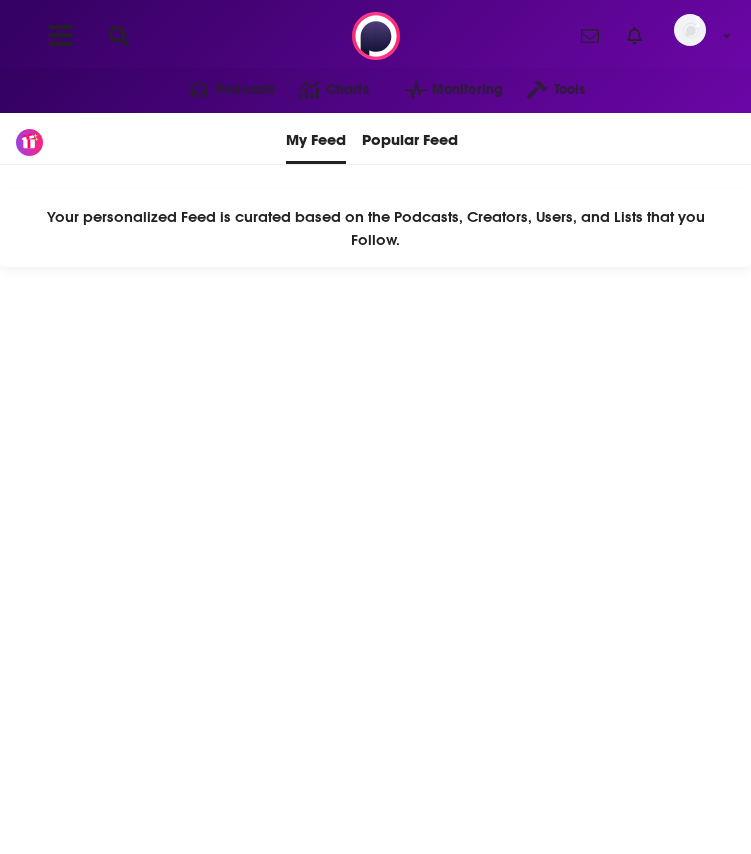 scroll, scrollTop: 0, scrollLeft: 0, axis: both 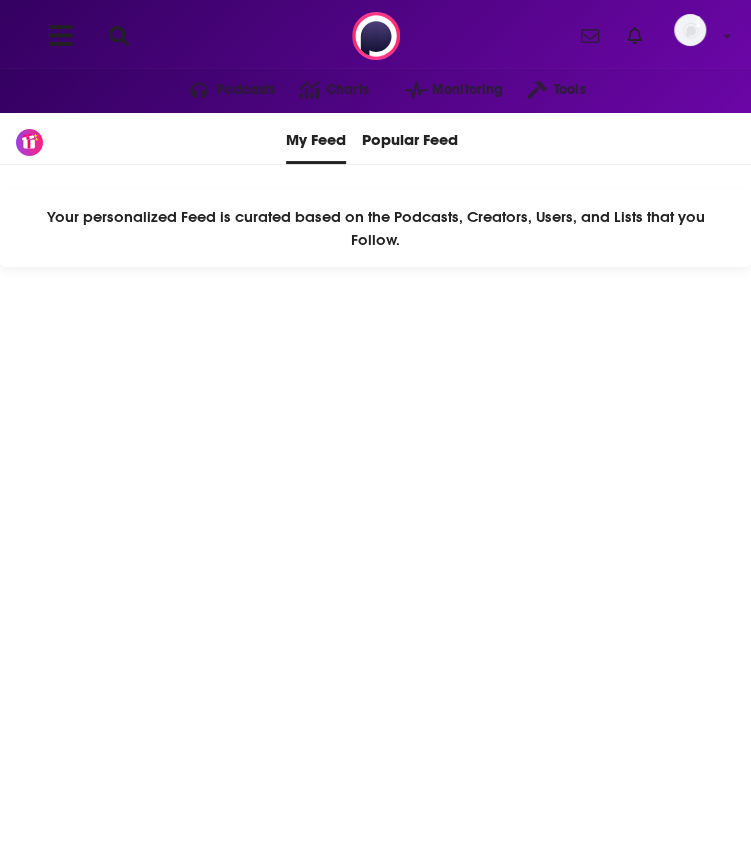 click at bounding box center [119, 36] 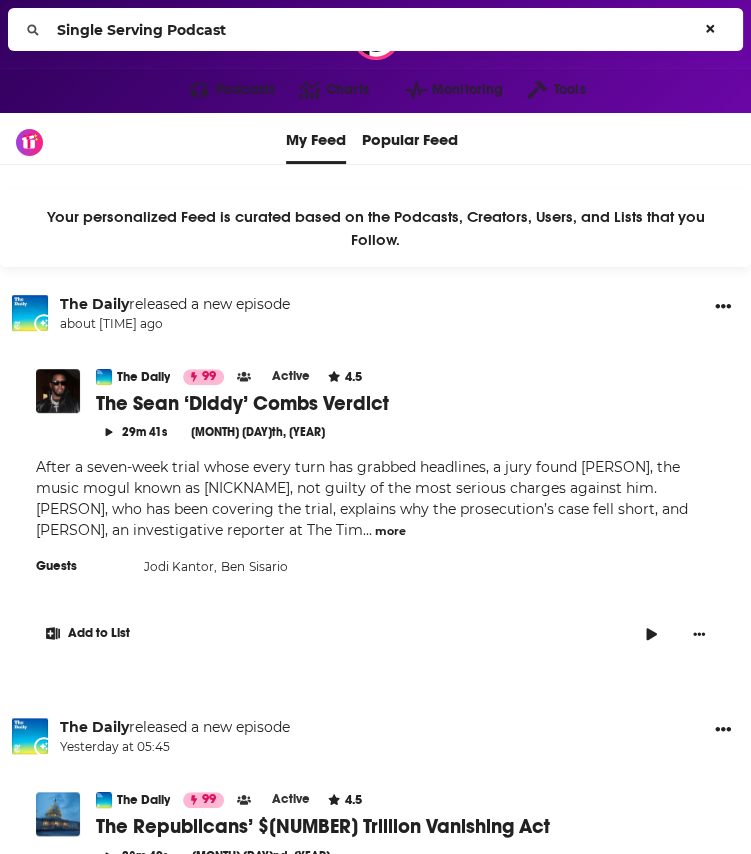 type on "Single Serving Podcast" 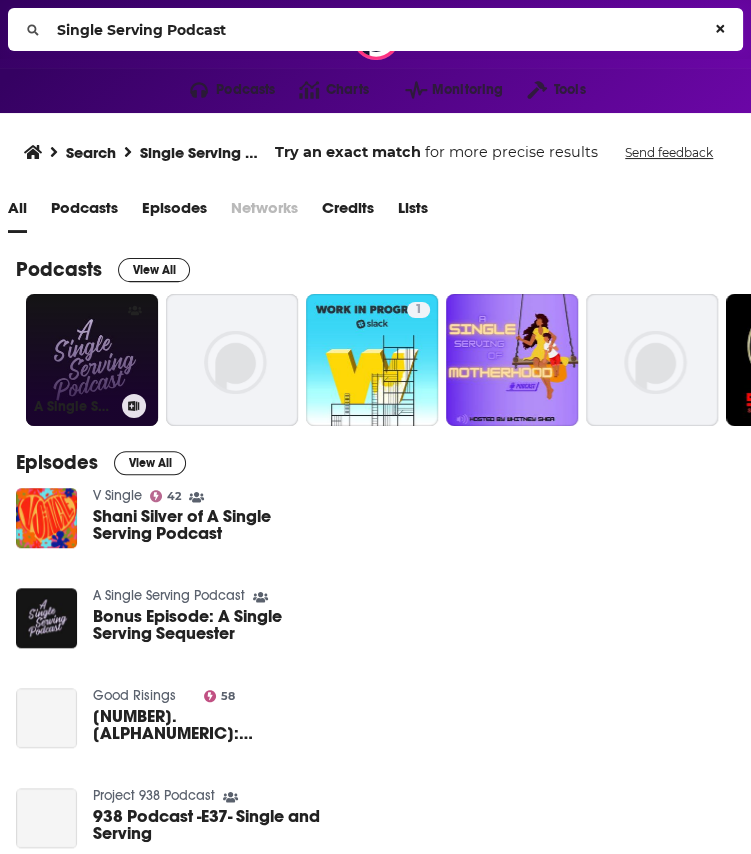 click at bounding box center [135, 348] 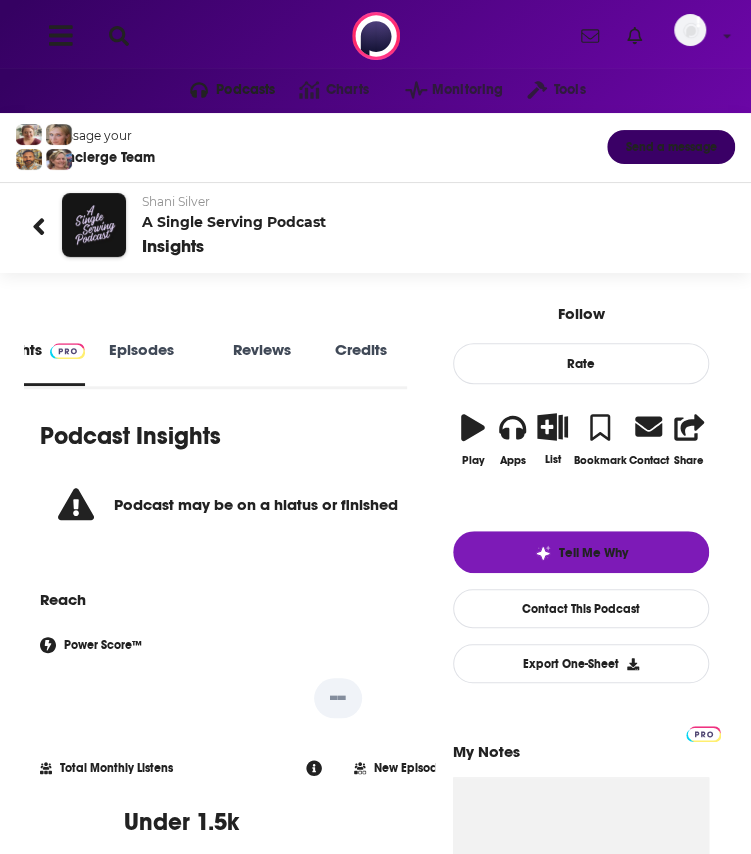 click on "Episodes 108" at bounding box center (158, 362) 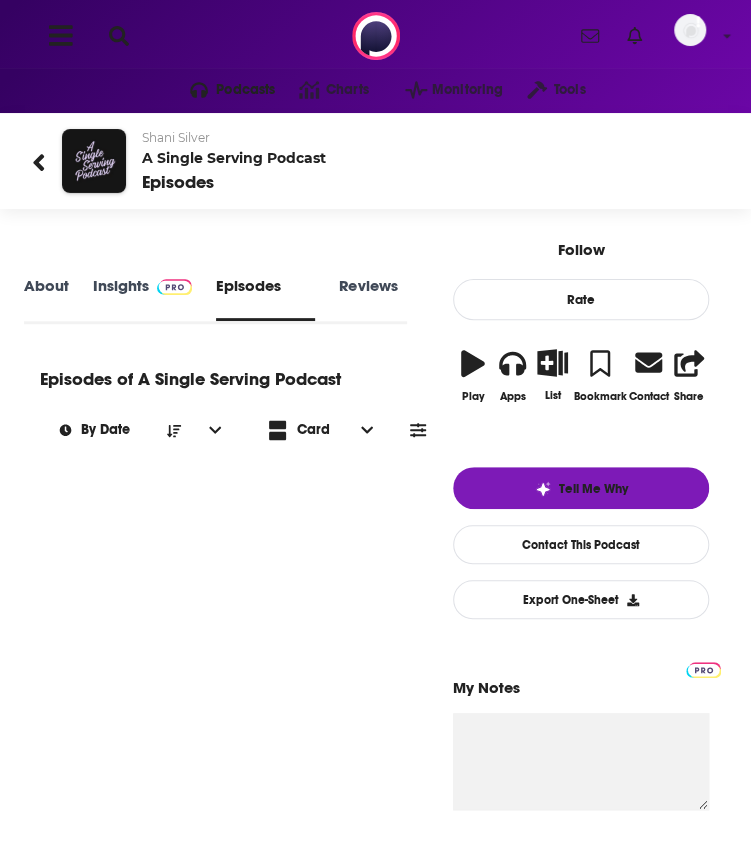 click on "About" at bounding box center (46, 298) 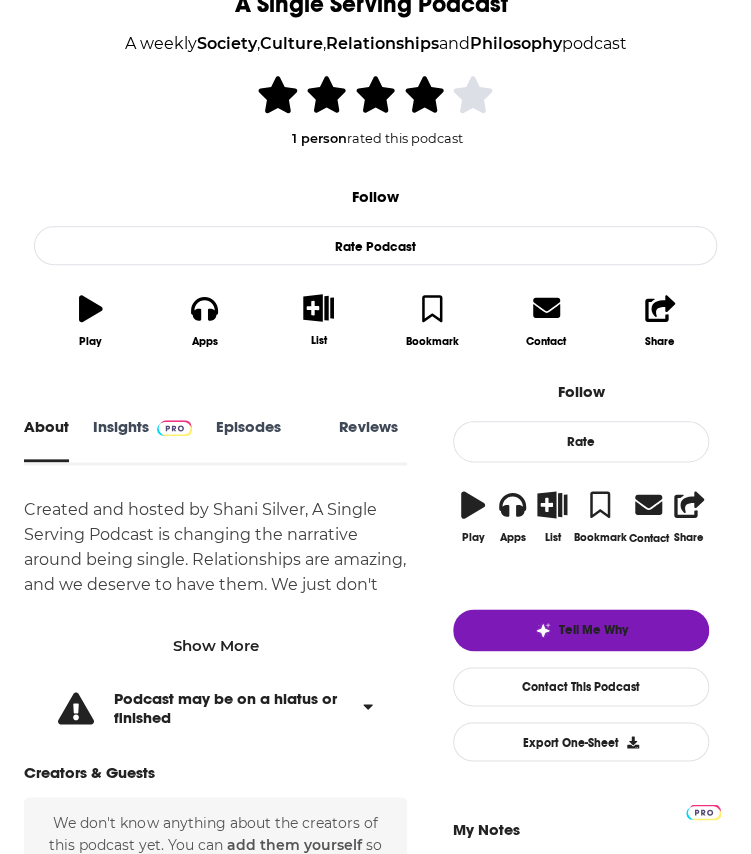 scroll, scrollTop: 360, scrollLeft: 0, axis: vertical 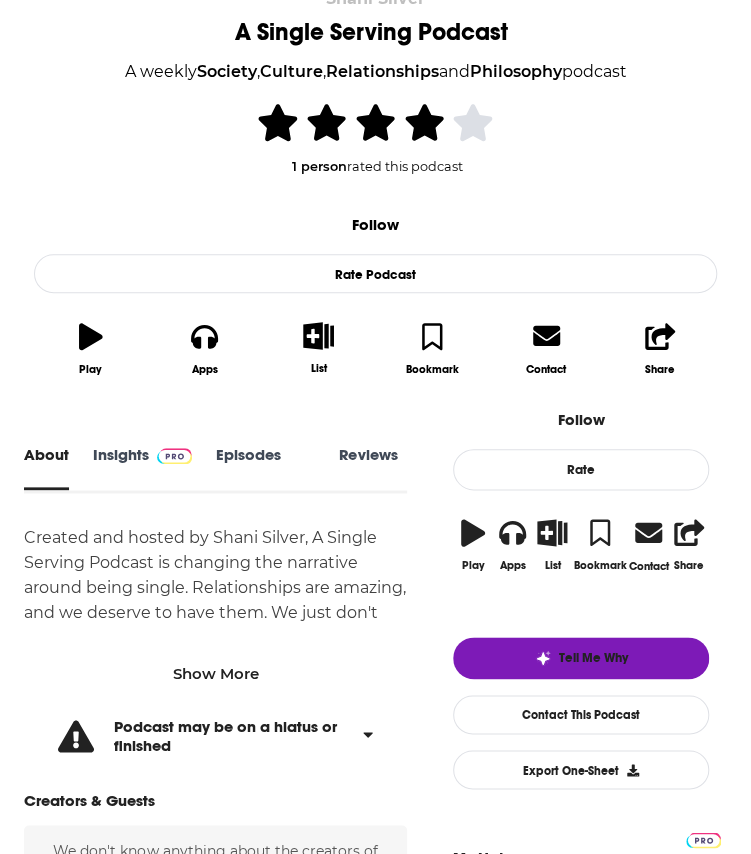 click on "Insights" at bounding box center [142, 468] 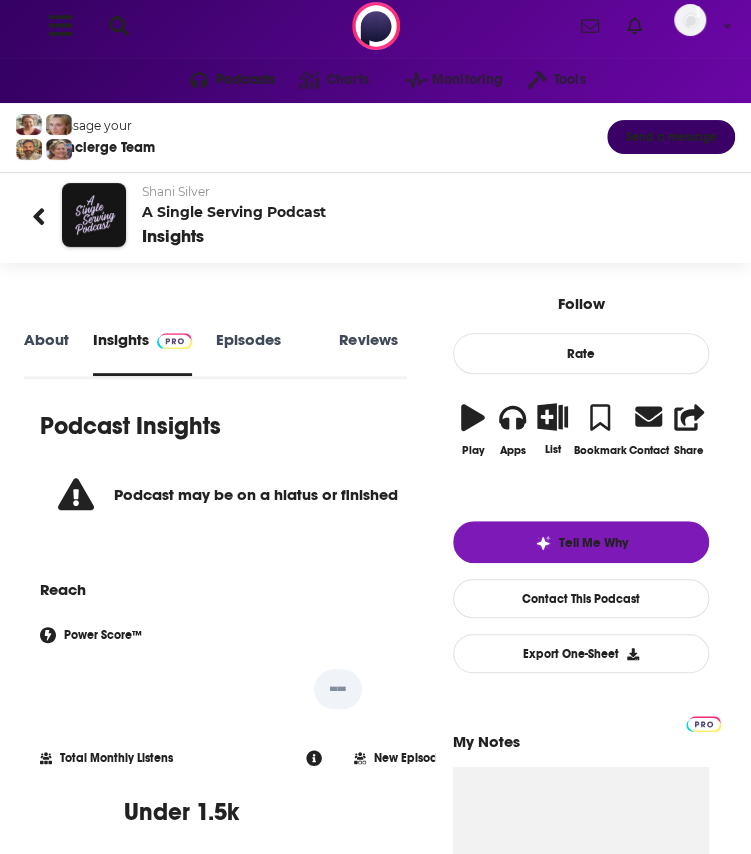 scroll, scrollTop: 0, scrollLeft: 0, axis: both 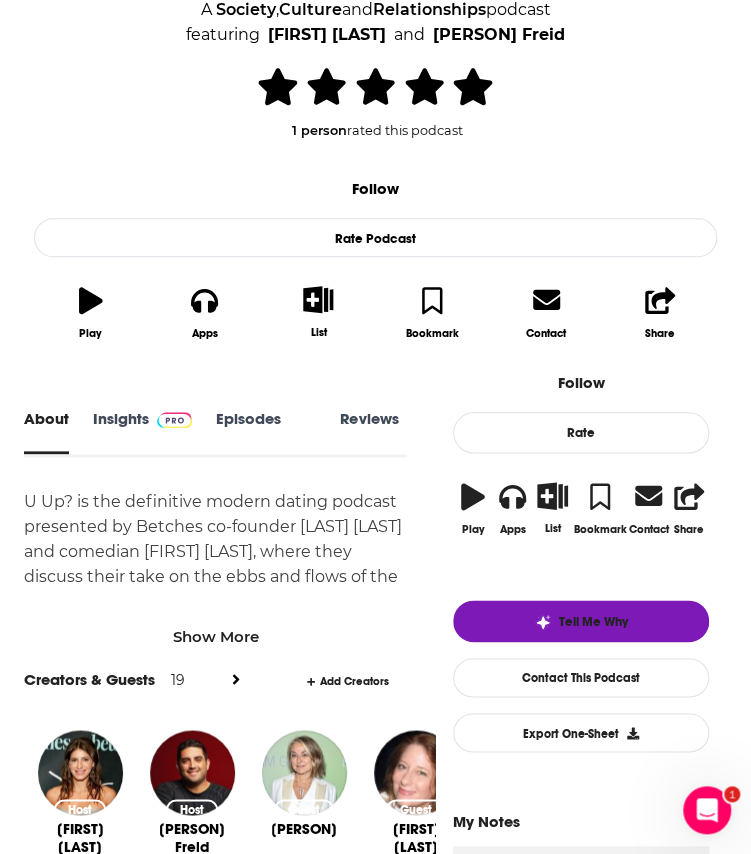 click on "Insights" at bounding box center [142, 431] 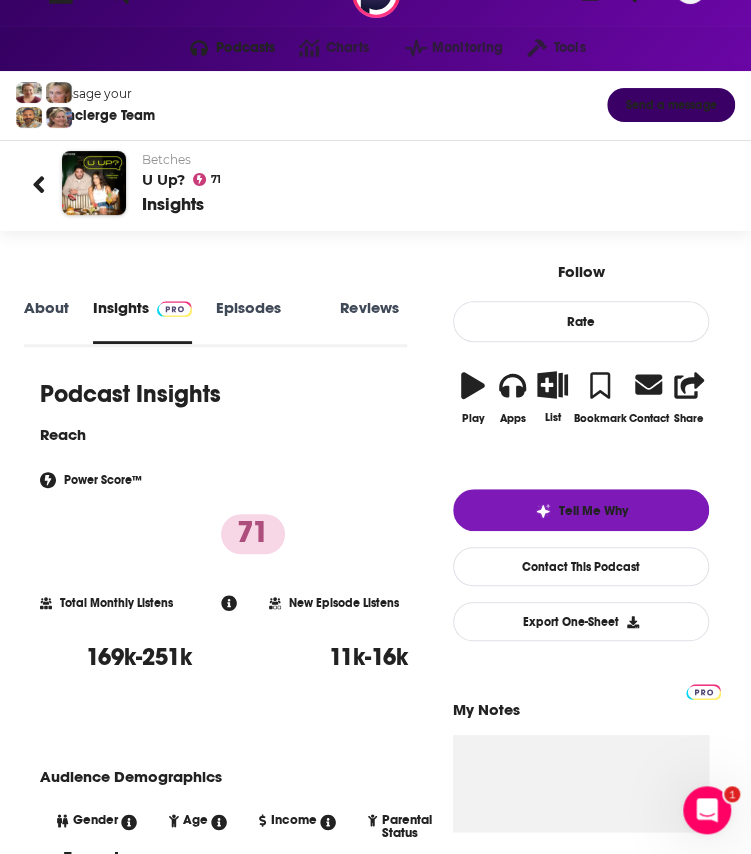 scroll, scrollTop: 44, scrollLeft: 0, axis: vertical 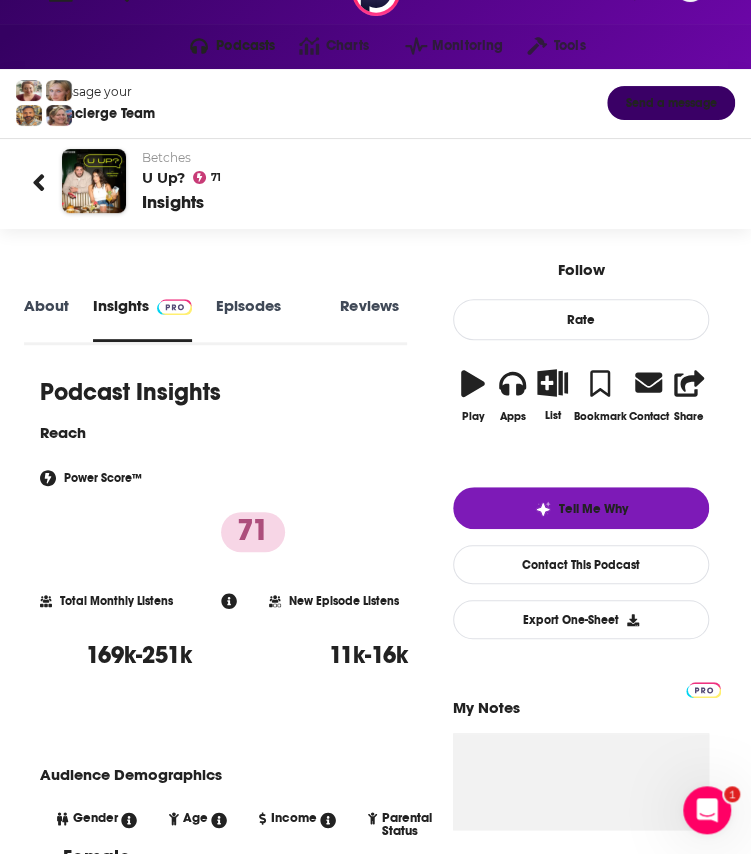 click on "Episodes 682" at bounding box center (266, 319) 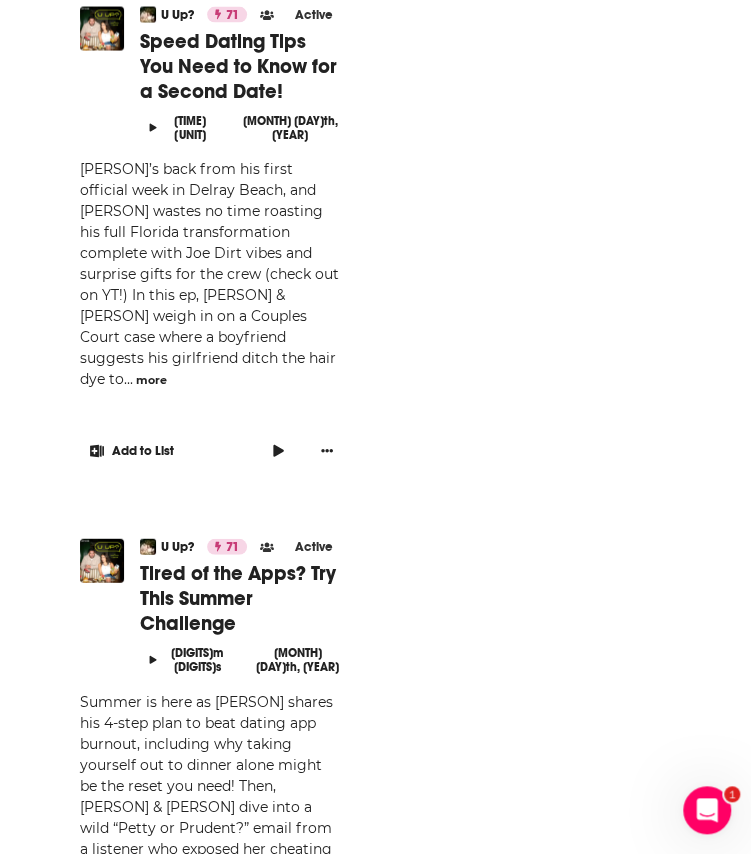 scroll, scrollTop: 3501, scrollLeft: 0, axis: vertical 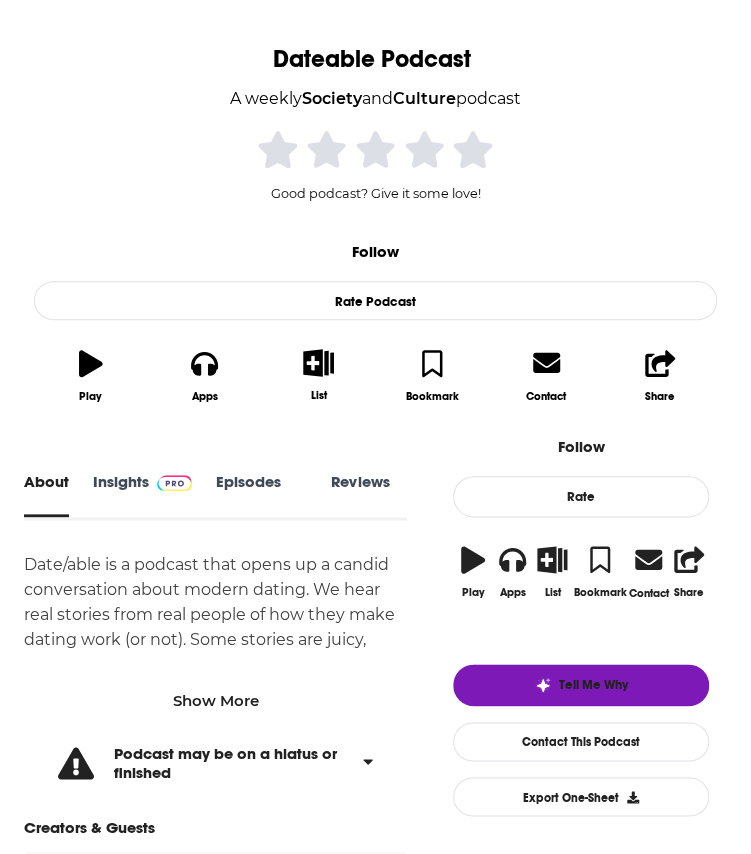 click on "Show More" at bounding box center (215, 700) 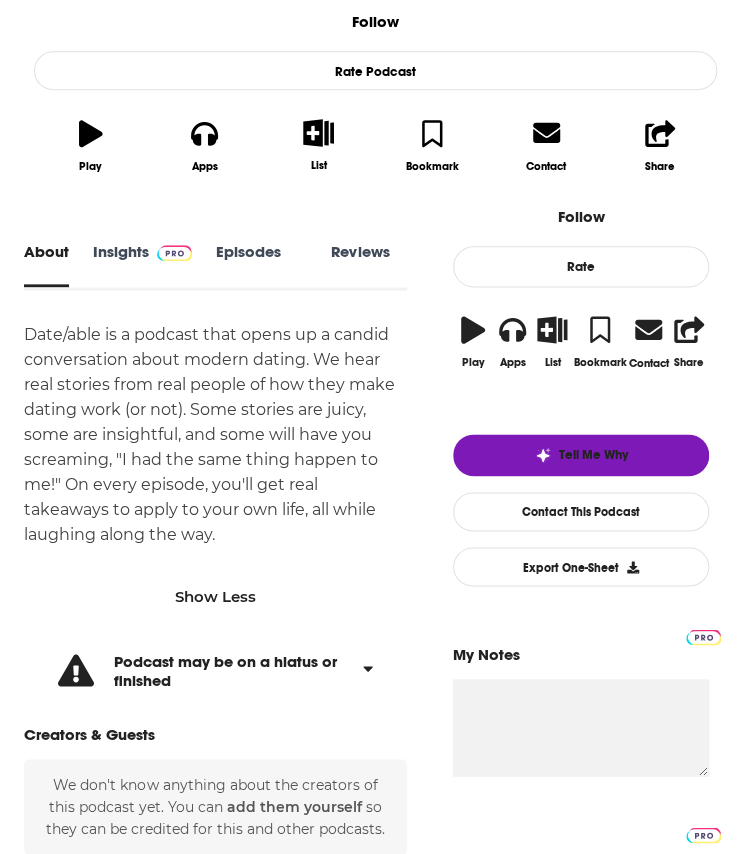 scroll, scrollTop: 559, scrollLeft: 0, axis: vertical 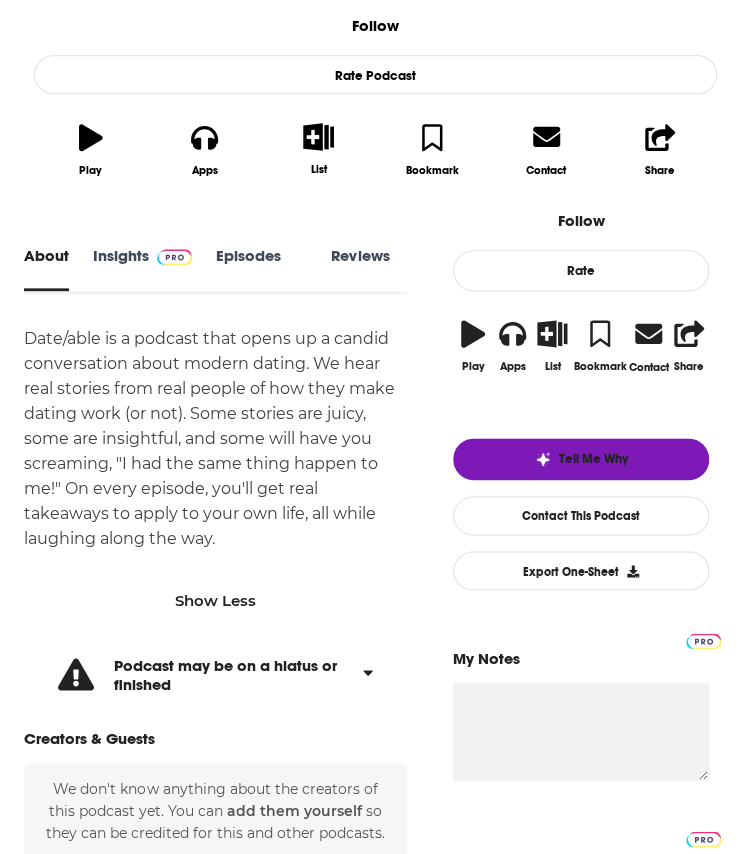 click on "Episodes 12" at bounding box center [261, 269] 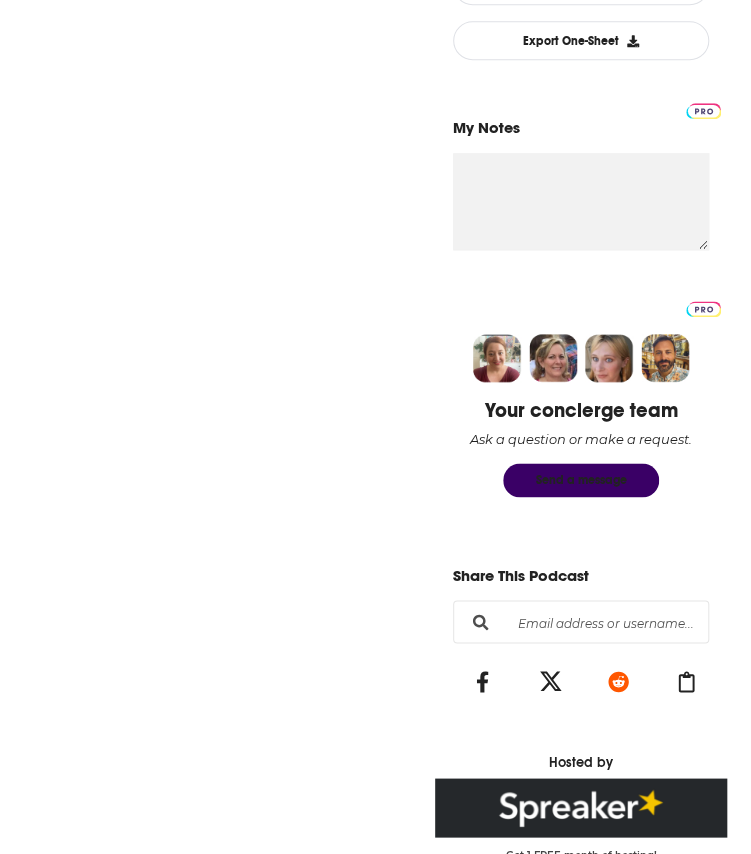 scroll, scrollTop: 0, scrollLeft: 0, axis: both 